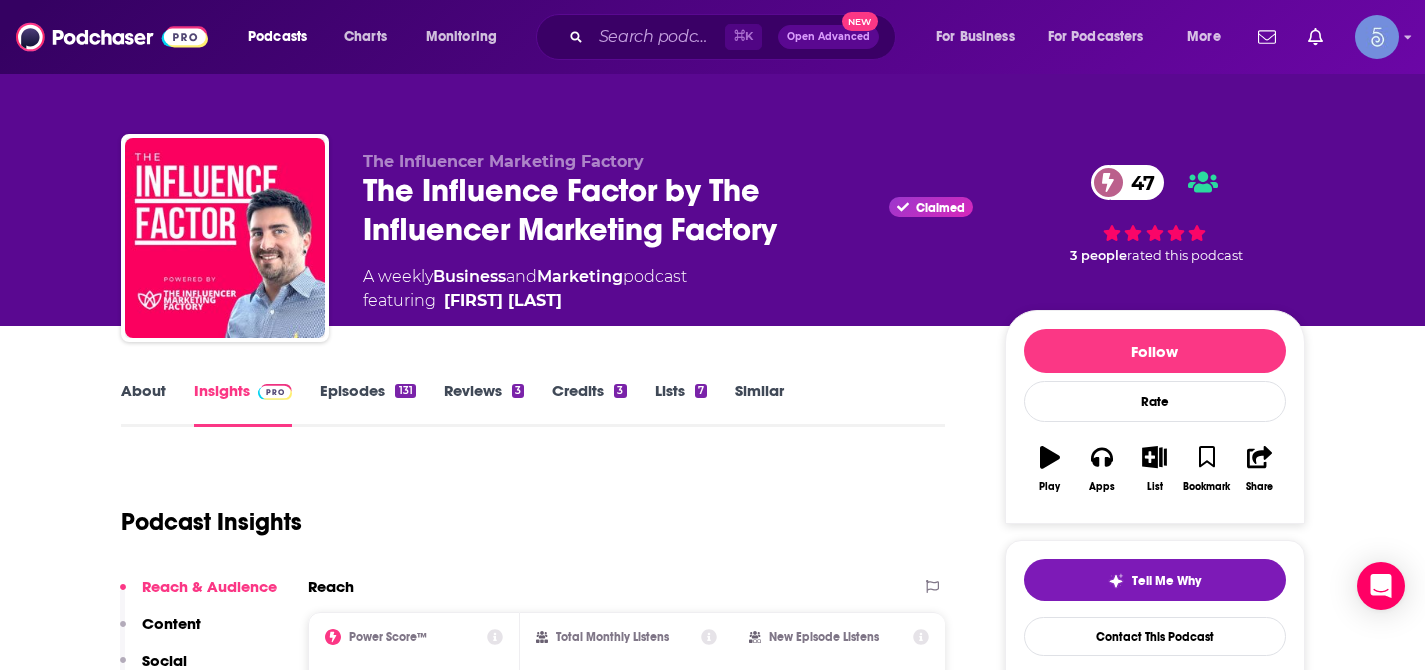 scroll, scrollTop: 263, scrollLeft: 0, axis: vertical 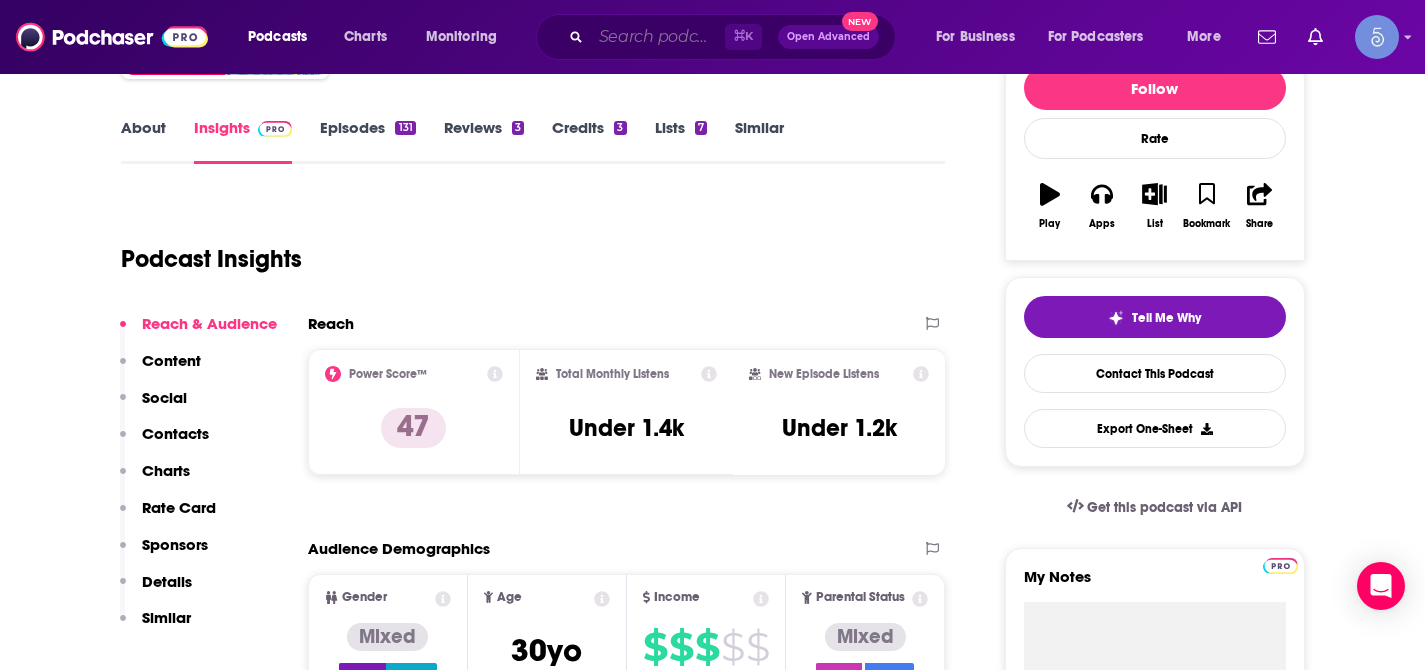 click at bounding box center (658, 37) 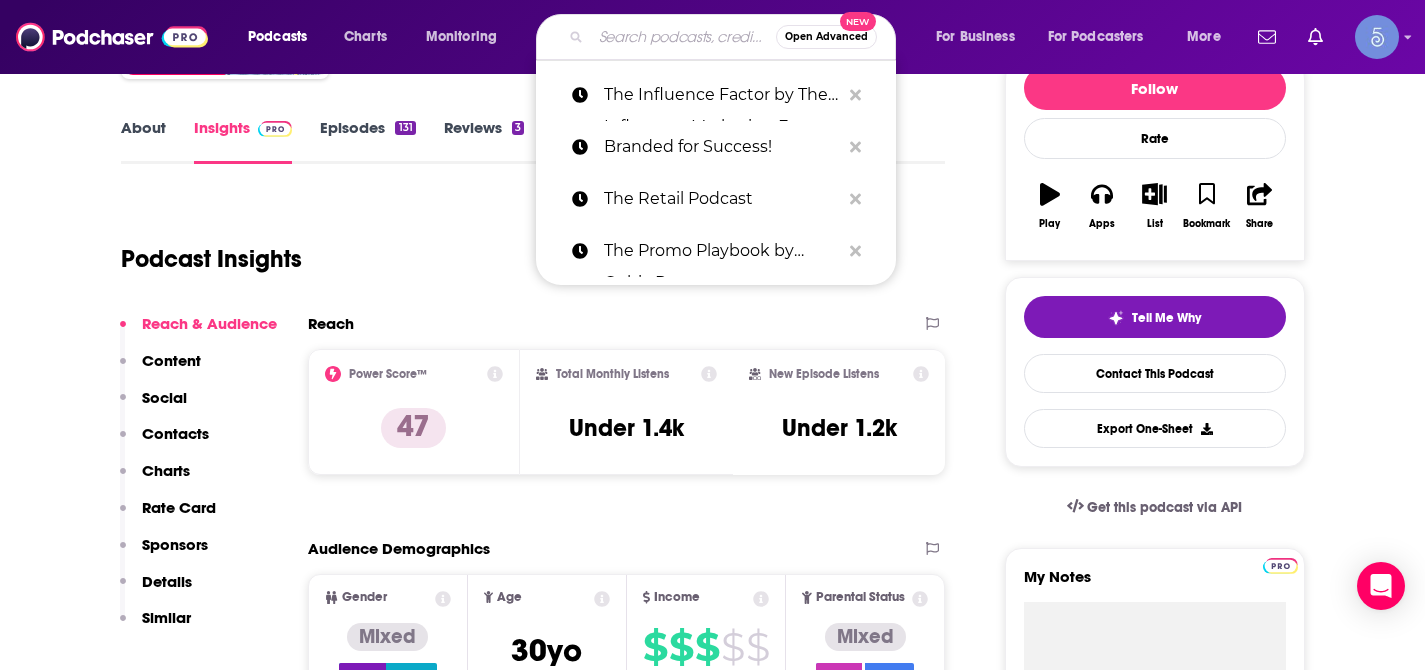 scroll, scrollTop: 263, scrollLeft: 0, axis: vertical 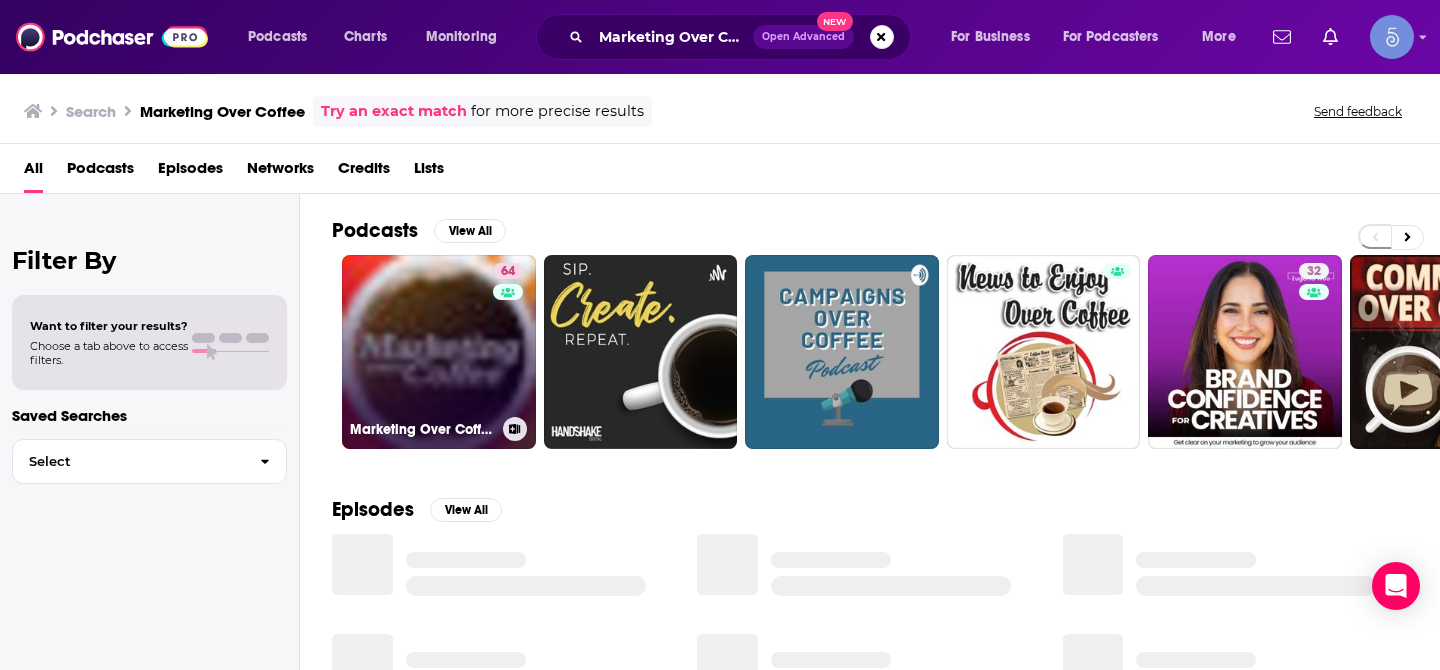 click on "64 Marketing Over Coffee Marketing Podcast" at bounding box center (439, 352) 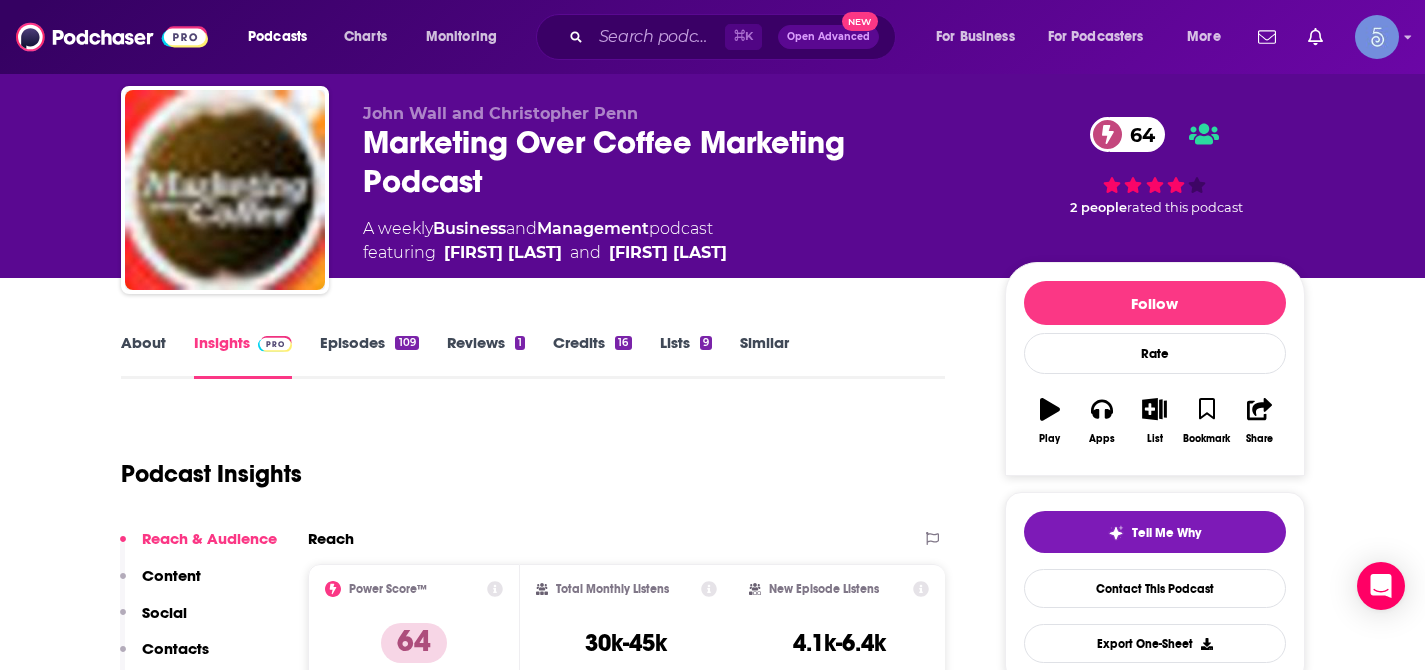 scroll, scrollTop: 70, scrollLeft: 0, axis: vertical 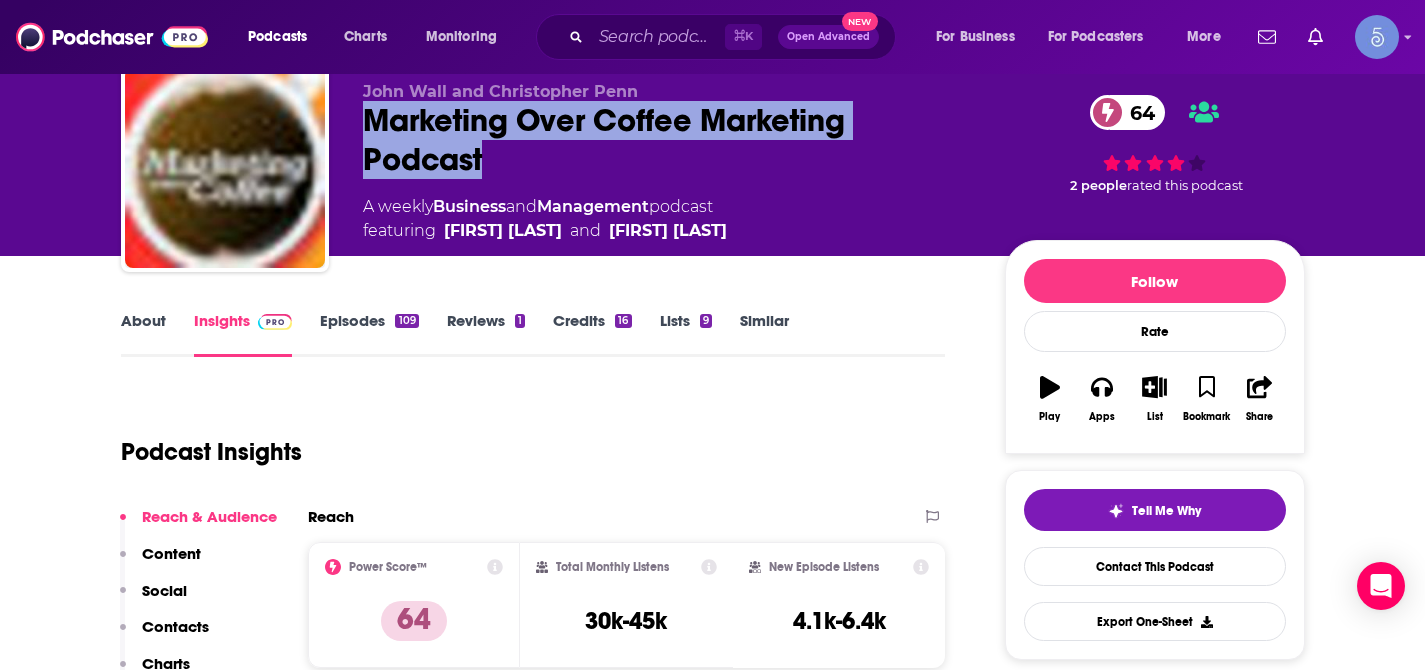 drag, startPoint x: 369, startPoint y: 120, endPoint x: 496, endPoint y: 164, distance: 134.4061 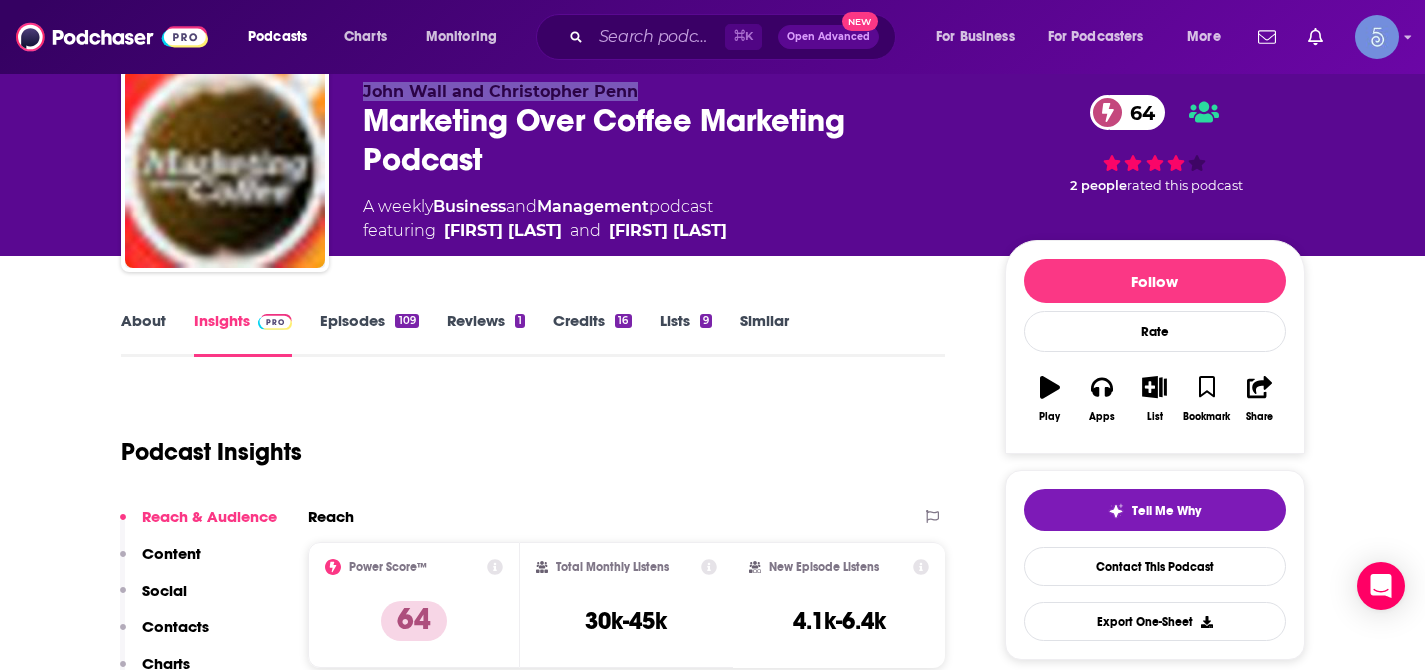 drag, startPoint x: 360, startPoint y: 90, endPoint x: 646, endPoint y: 91, distance: 286.00174 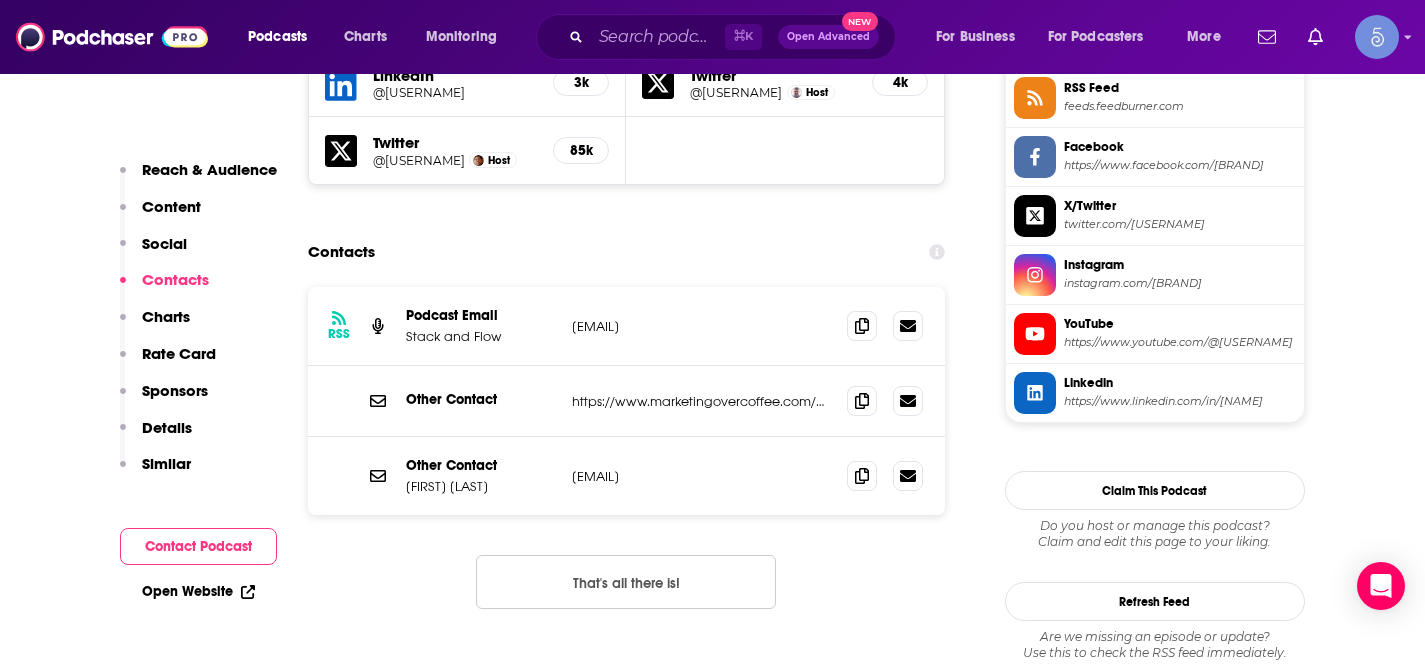 scroll, scrollTop: 1874, scrollLeft: 0, axis: vertical 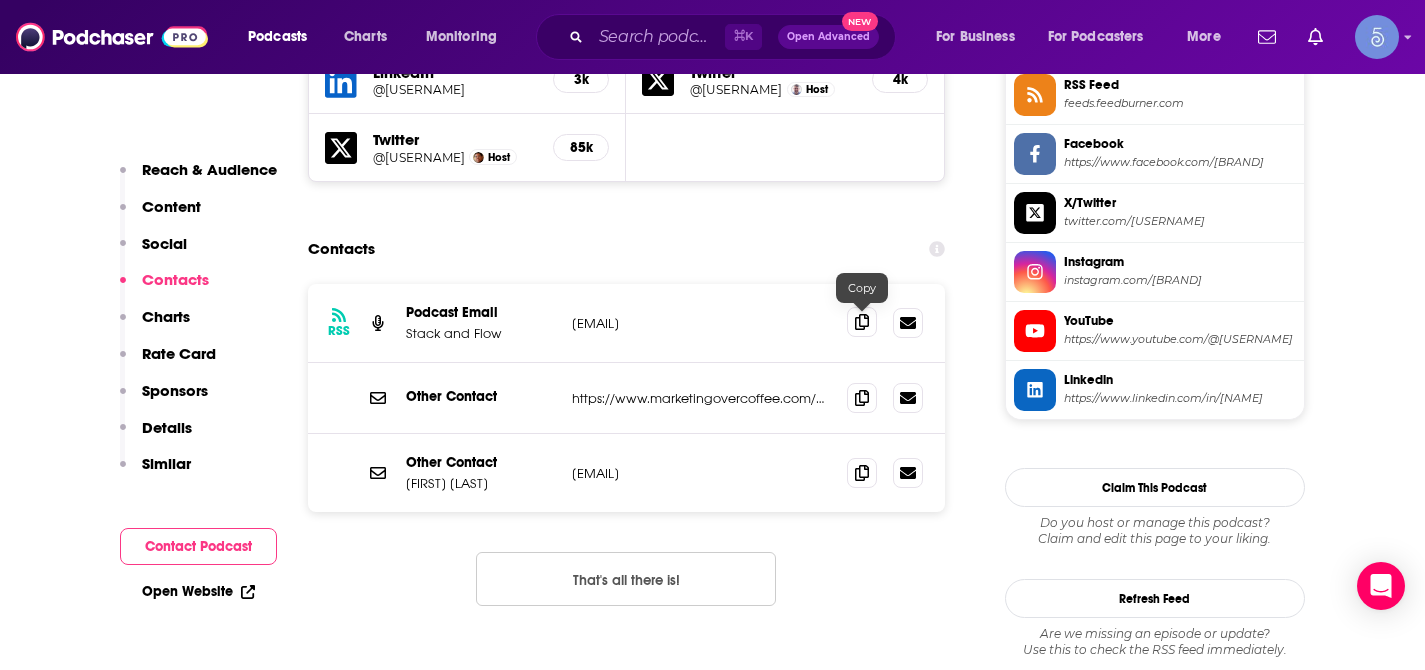 click at bounding box center (862, 322) 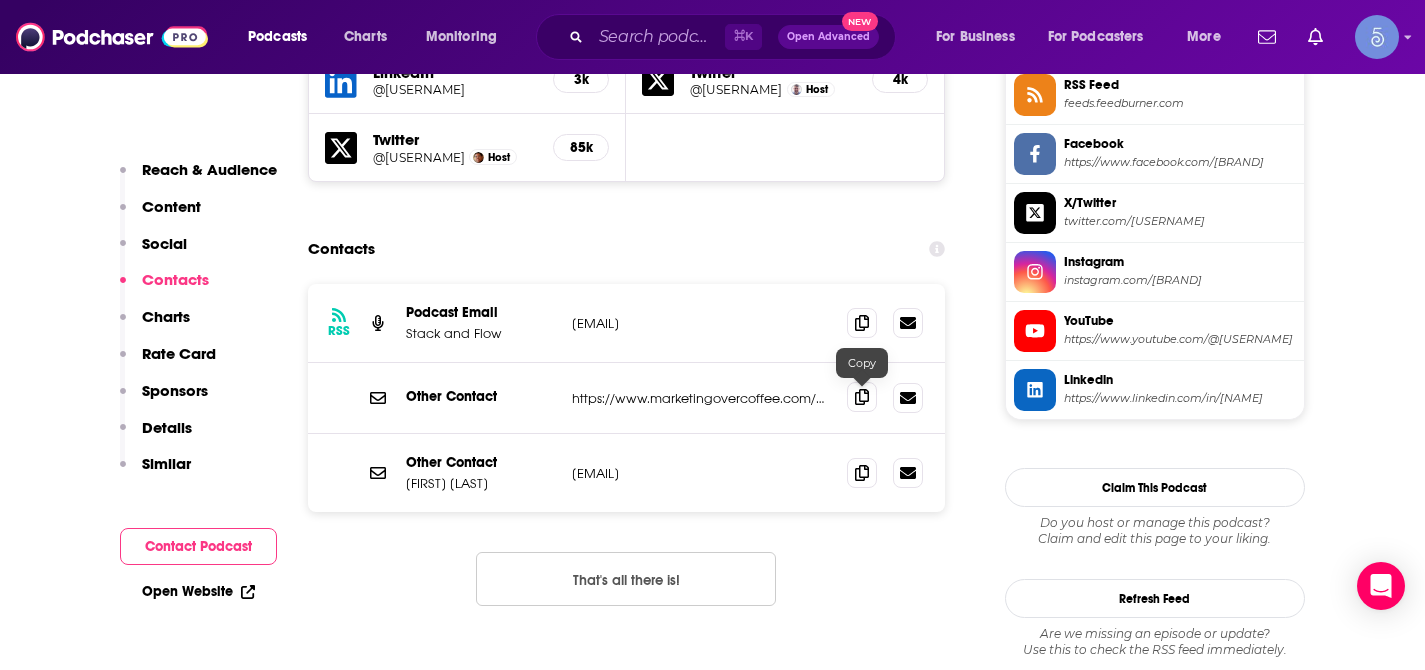 click 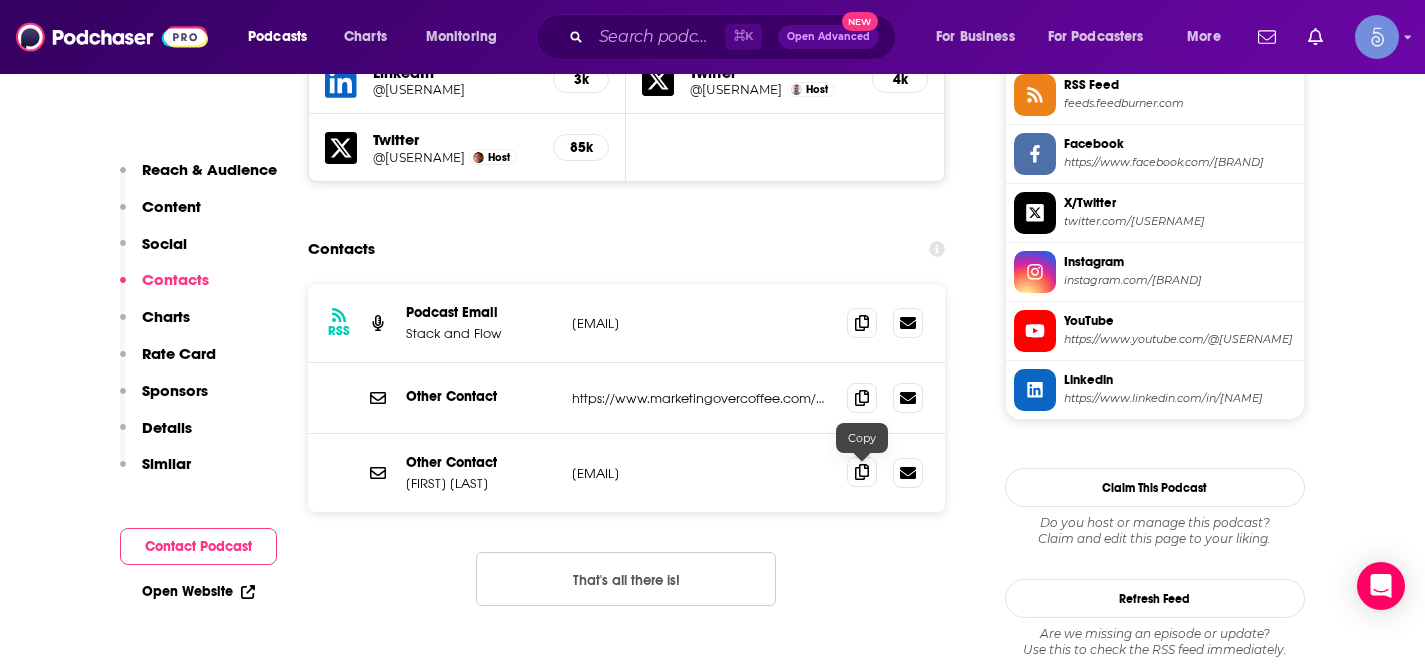 click 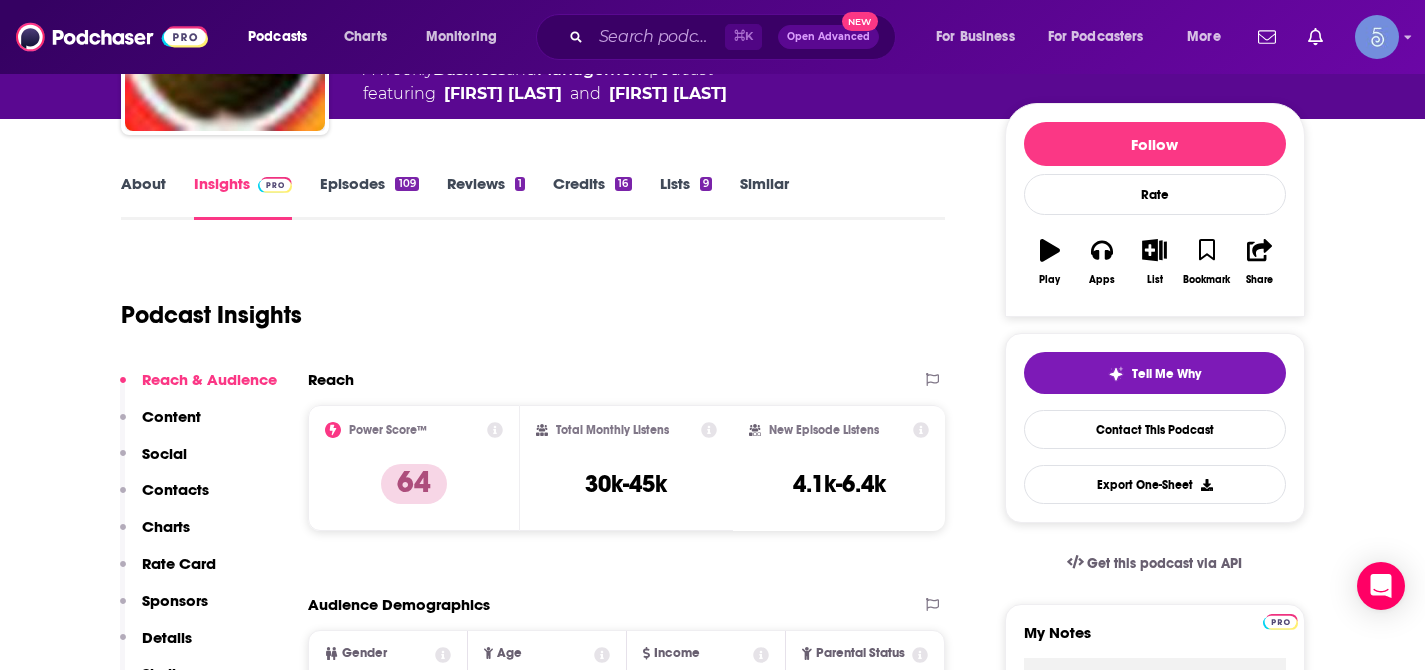 scroll, scrollTop: 208, scrollLeft: 0, axis: vertical 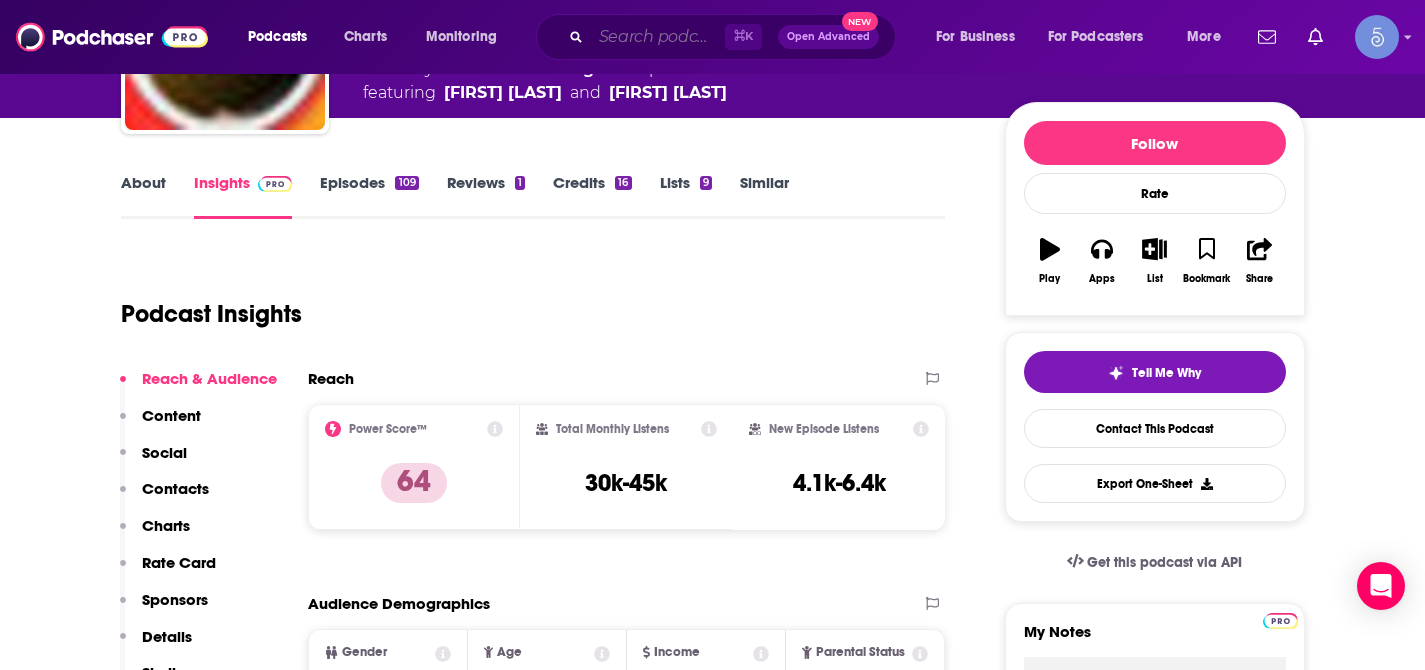 click at bounding box center [658, 37] 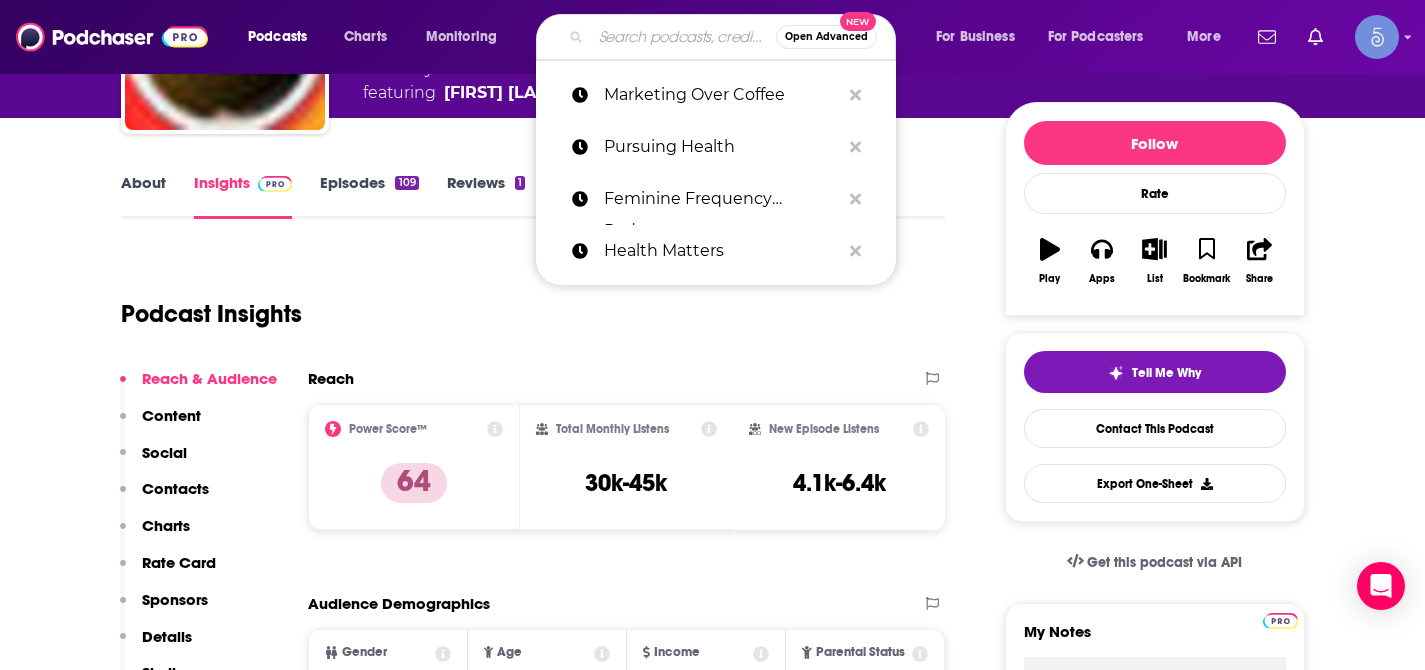 paste on "Content, Briefly" 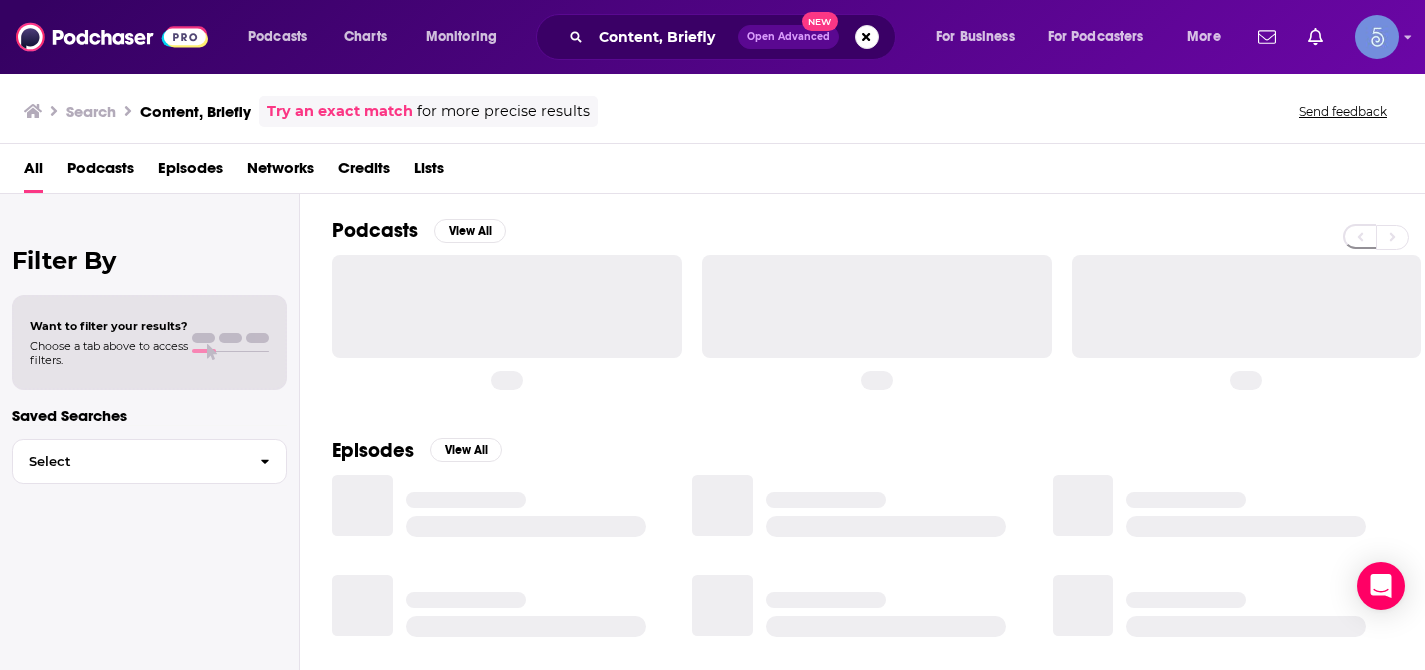 scroll, scrollTop: 0, scrollLeft: 0, axis: both 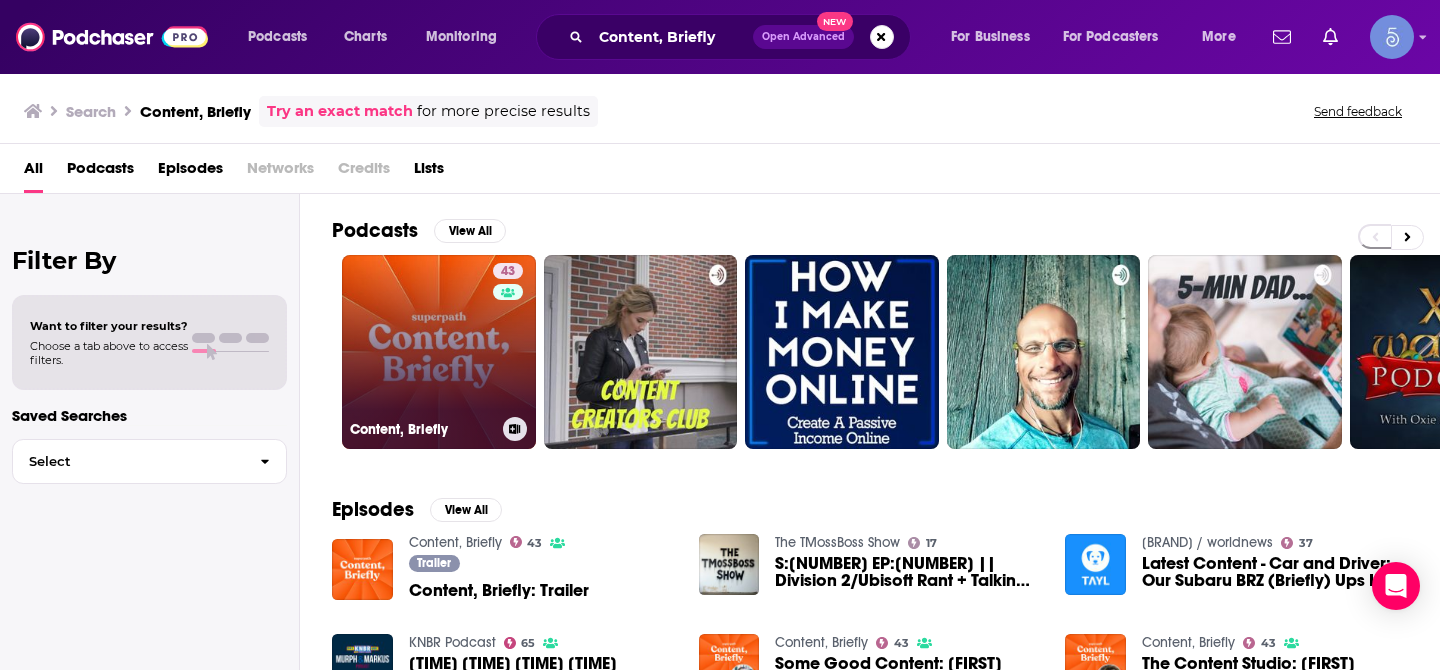 click on "43 Content, Briefly" at bounding box center (439, 352) 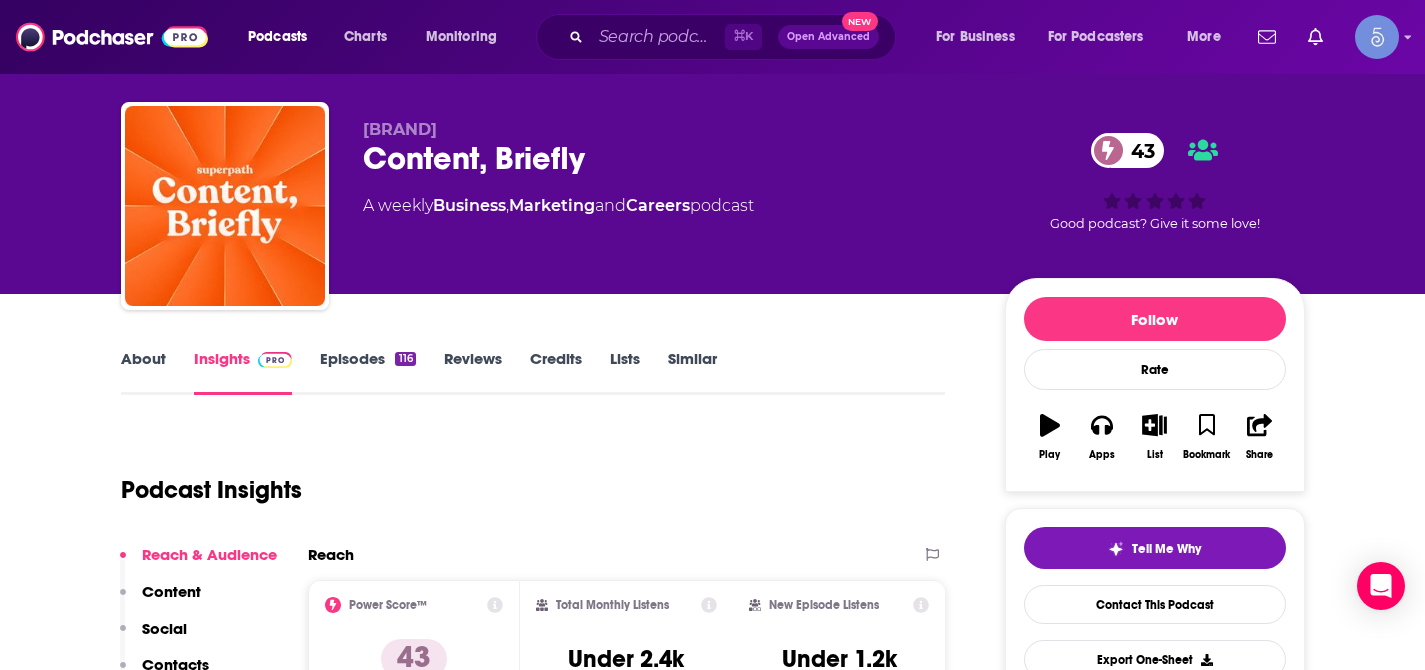 scroll, scrollTop: 0, scrollLeft: 0, axis: both 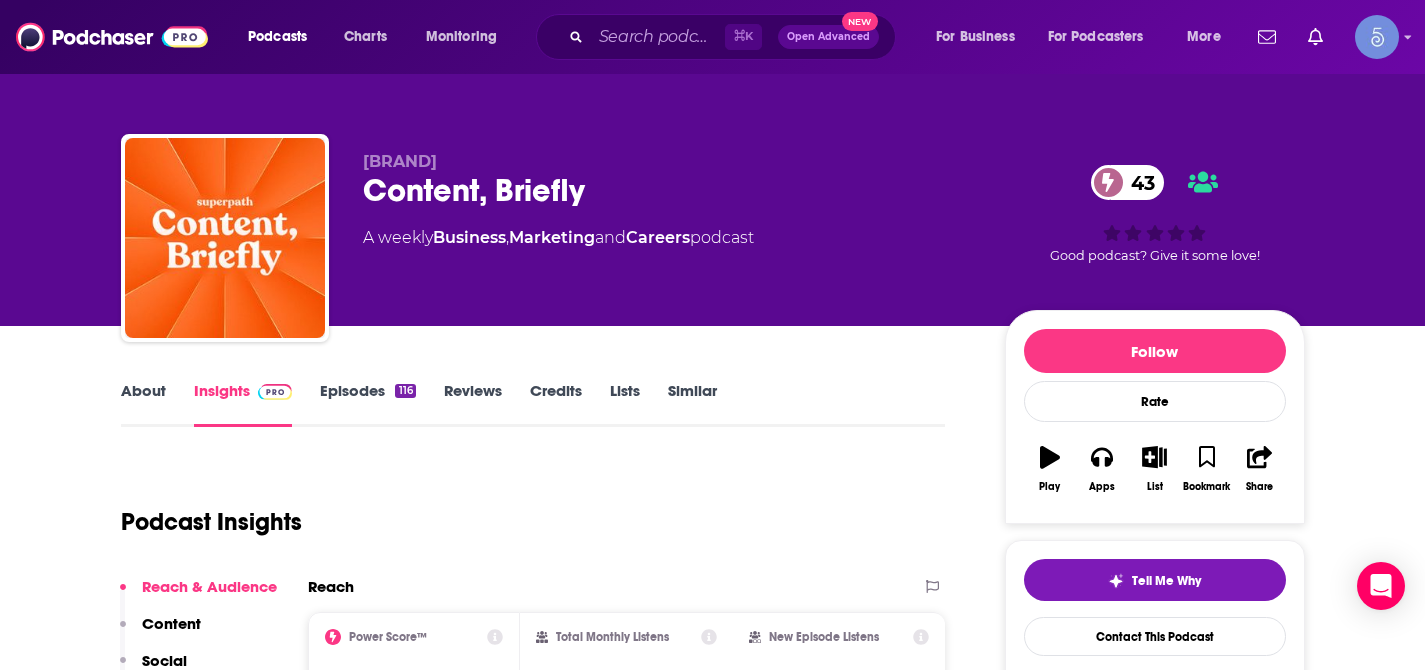 drag, startPoint x: 366, startPoint y: 161, endPoint x: 455, endPoint y: 167, distance: 89.20202 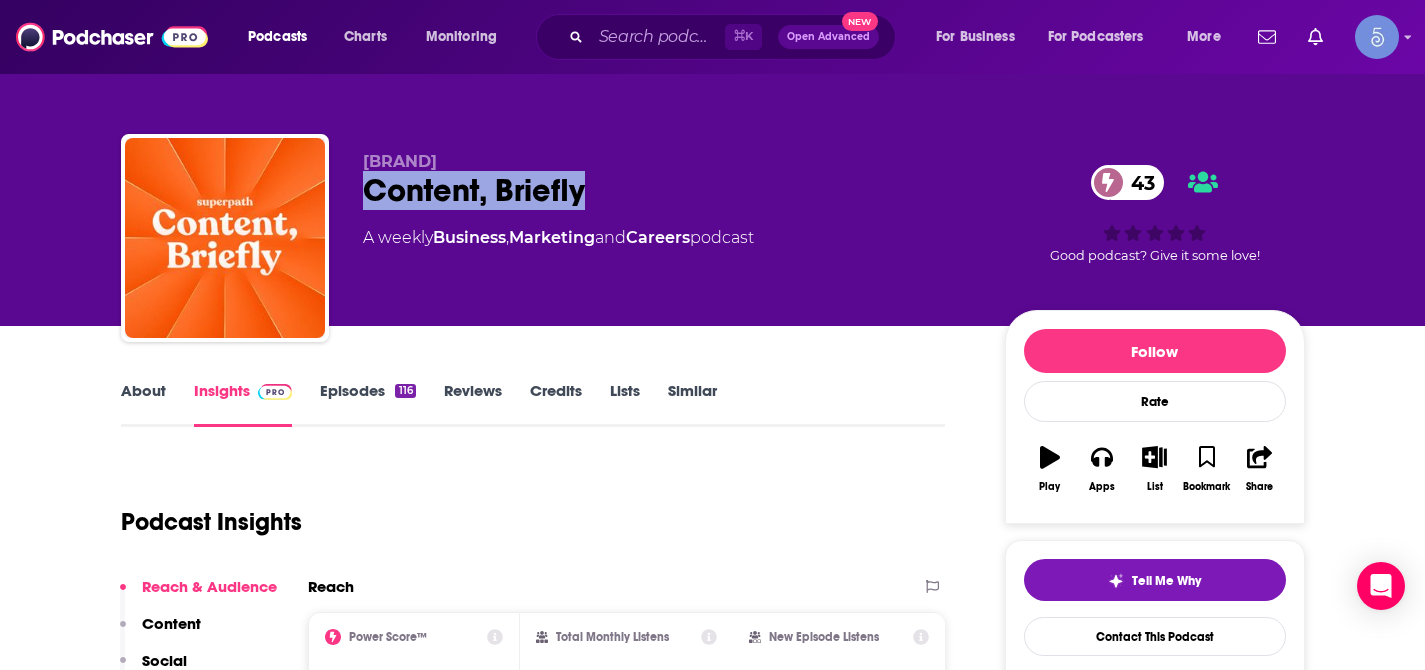 drag, startPoint x: 370, startPoint y: 191, endPoint x: 635, endPoint y: 203, distance: 265.27155 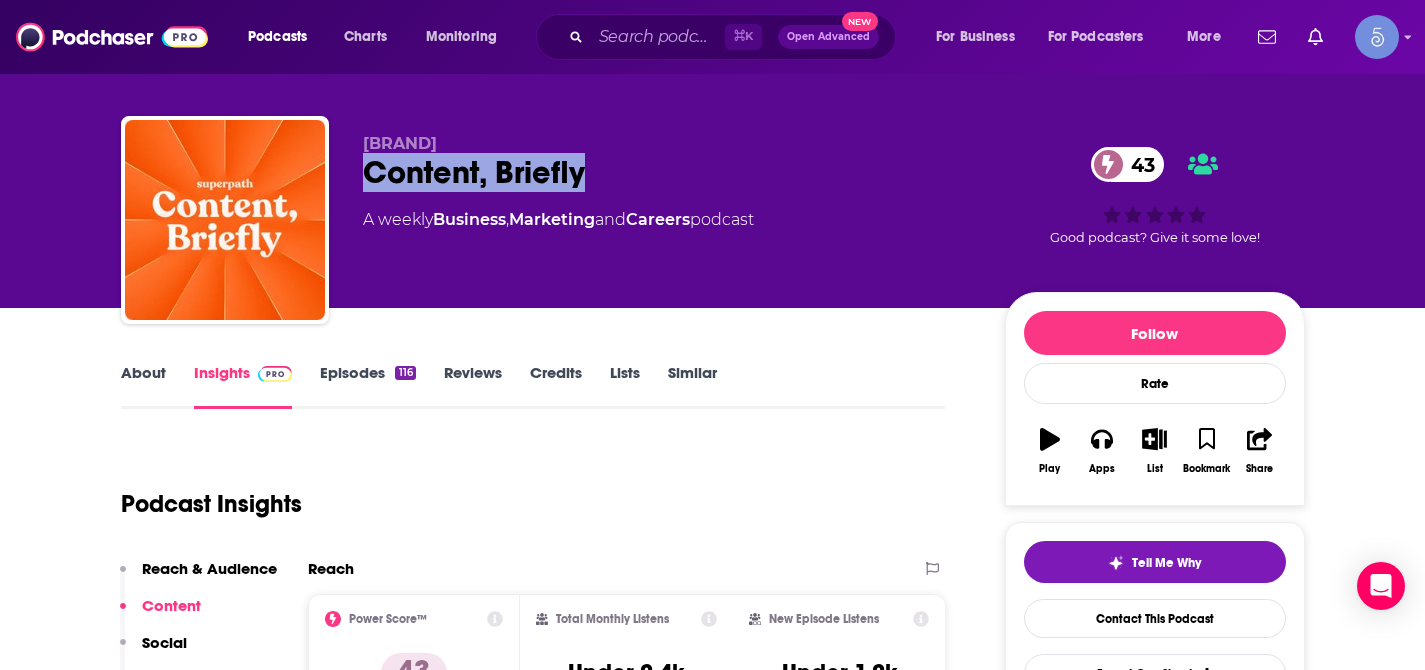 scroll, scrollTop: 0, scrollLeft: 0, axis: both 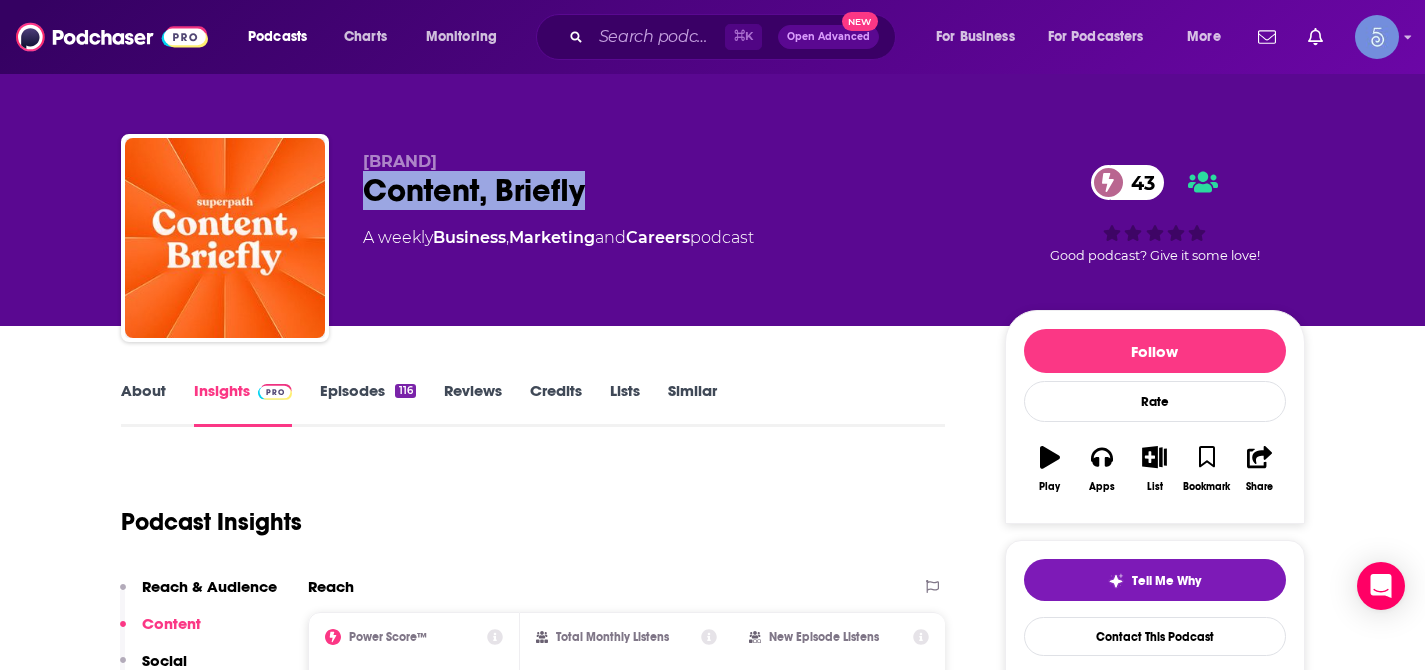 drag, startPoint x: 368, startPoint y: 190, endPoint x: 584, endPoint y: 217, distance: 217.68095 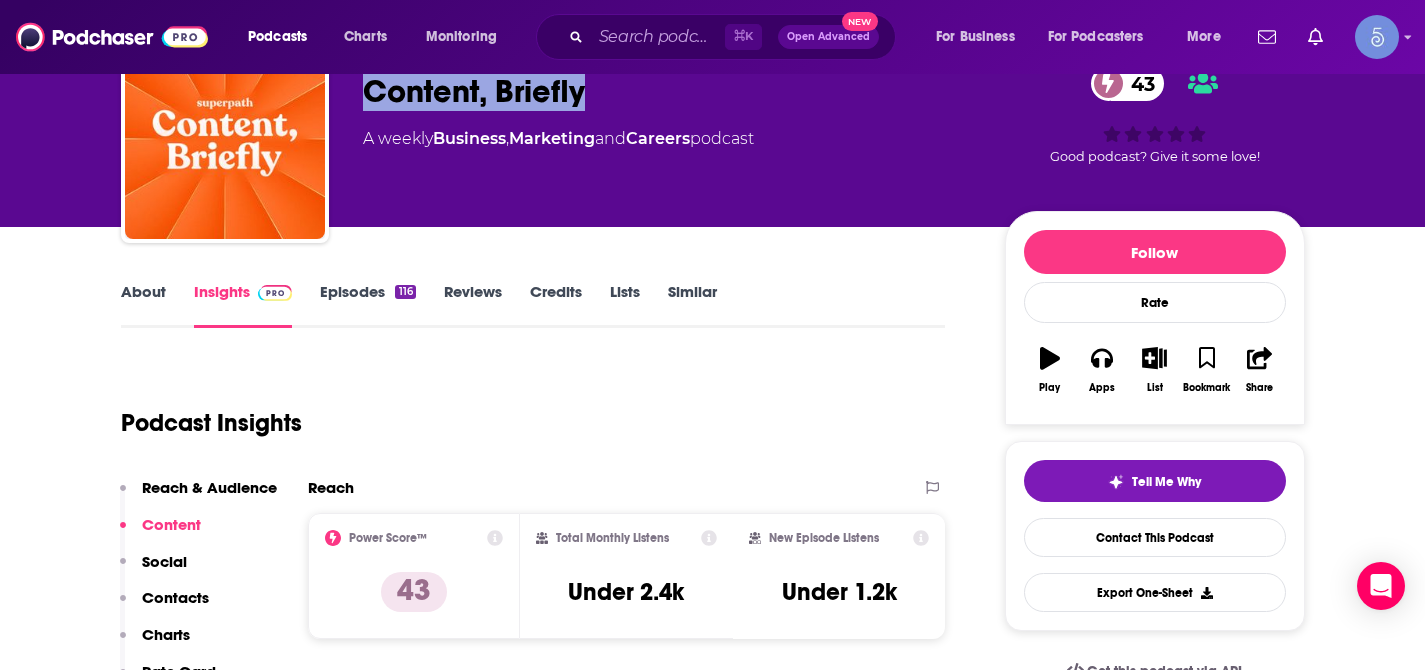 scroll, scrollTop: 107, scrollLeft: 0, axis: vertical 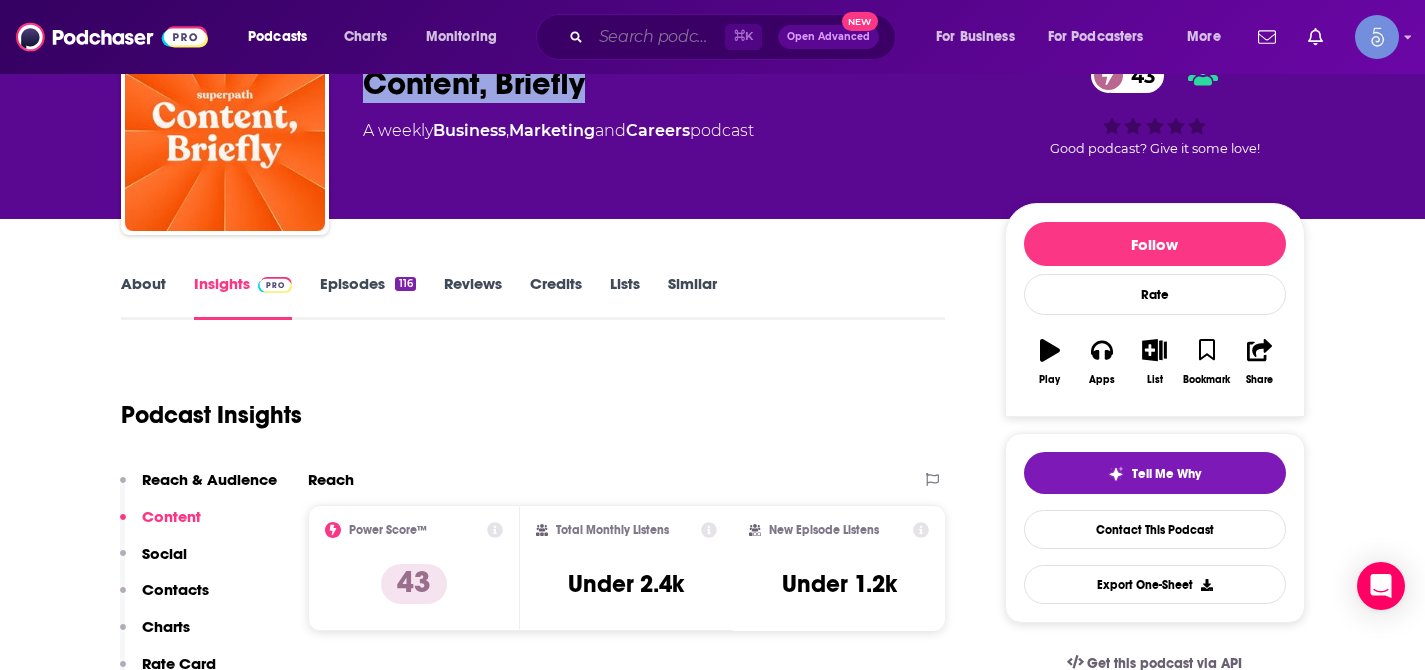 click at bounding box center [658, 37] 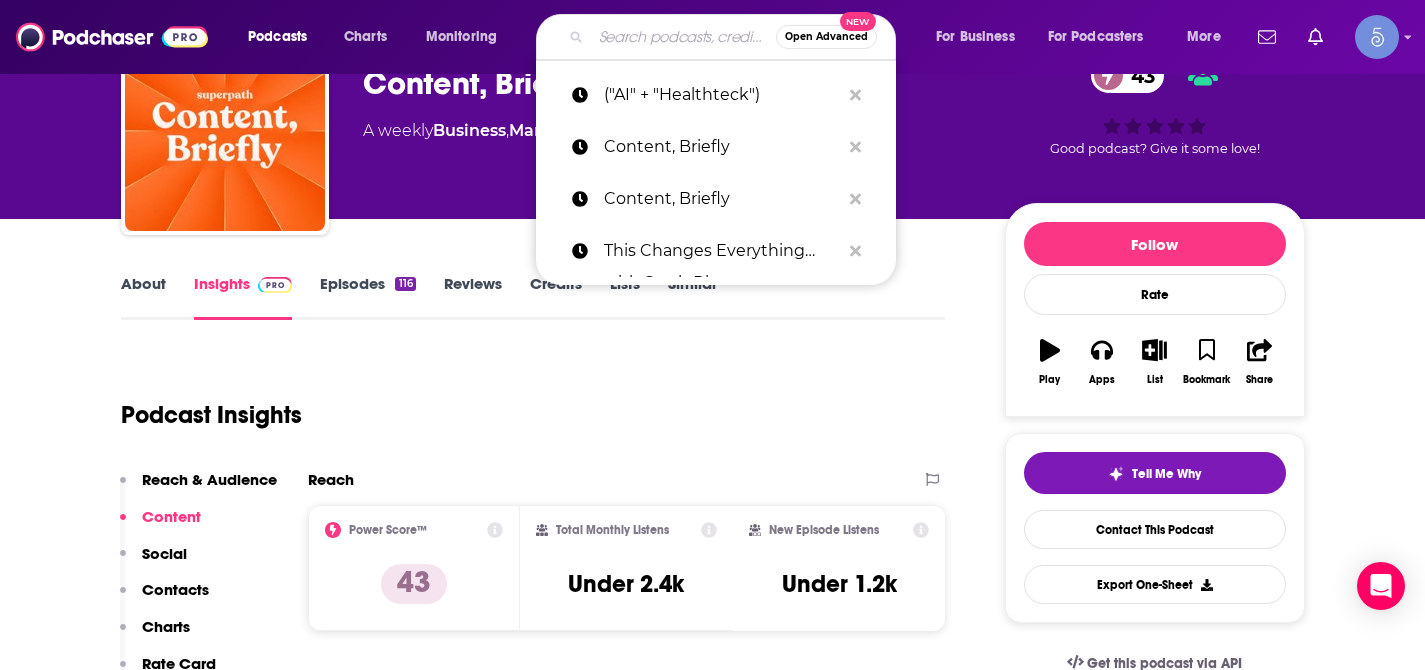 paste on "Perpetual Traffic" 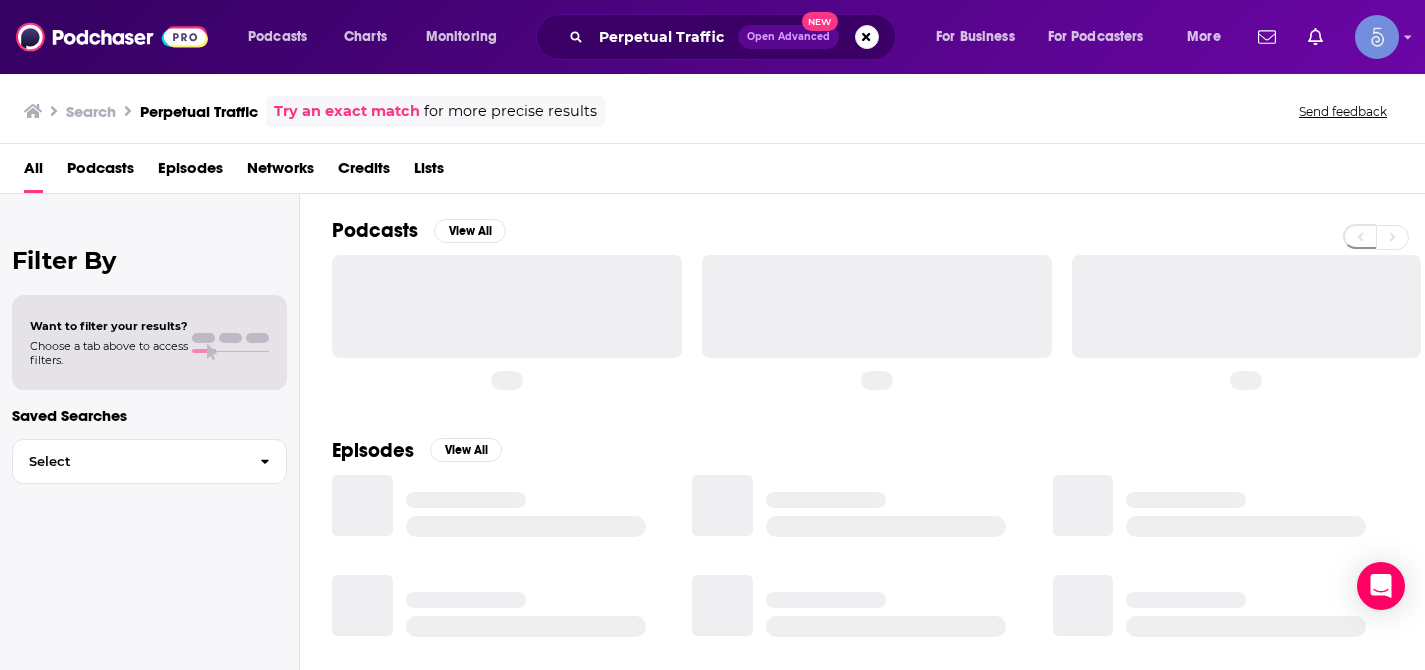 scroll, scrollTop: 0, scrollLeft: 0, axis: both 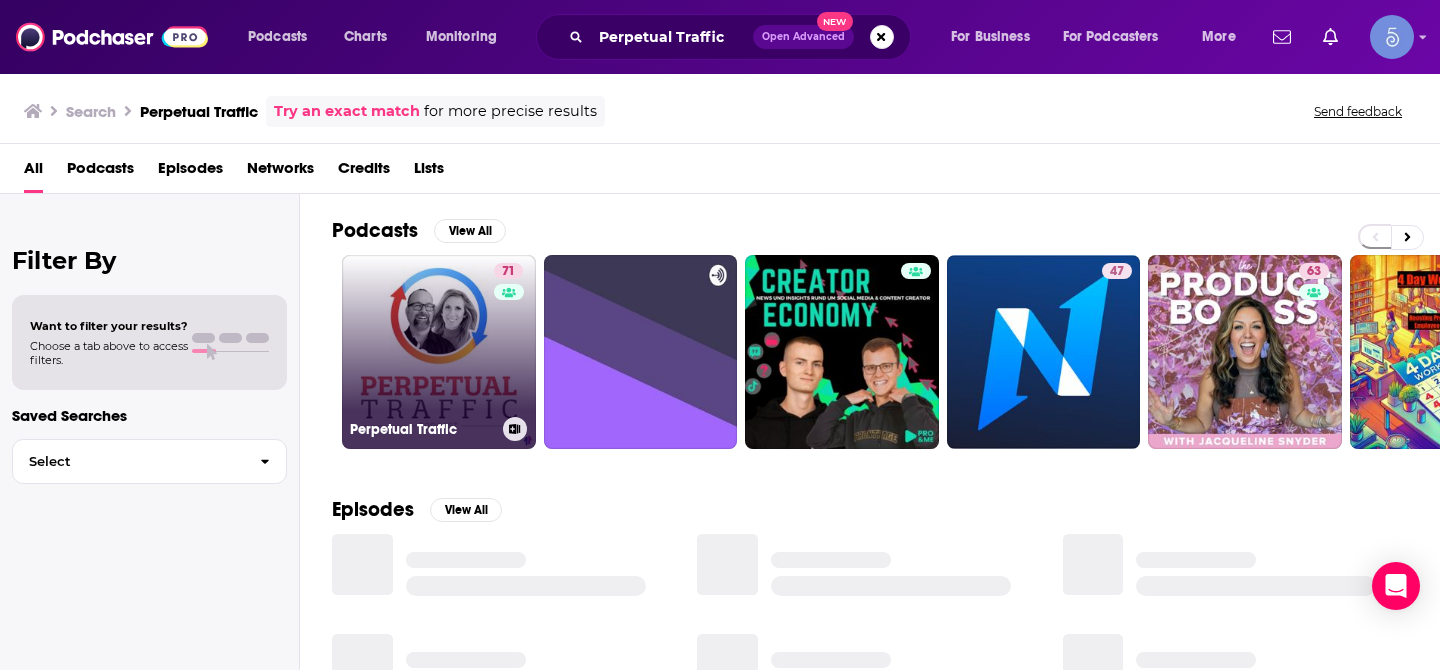 click on "71 Perpetual Traffic" at bounding box center [439, 352] 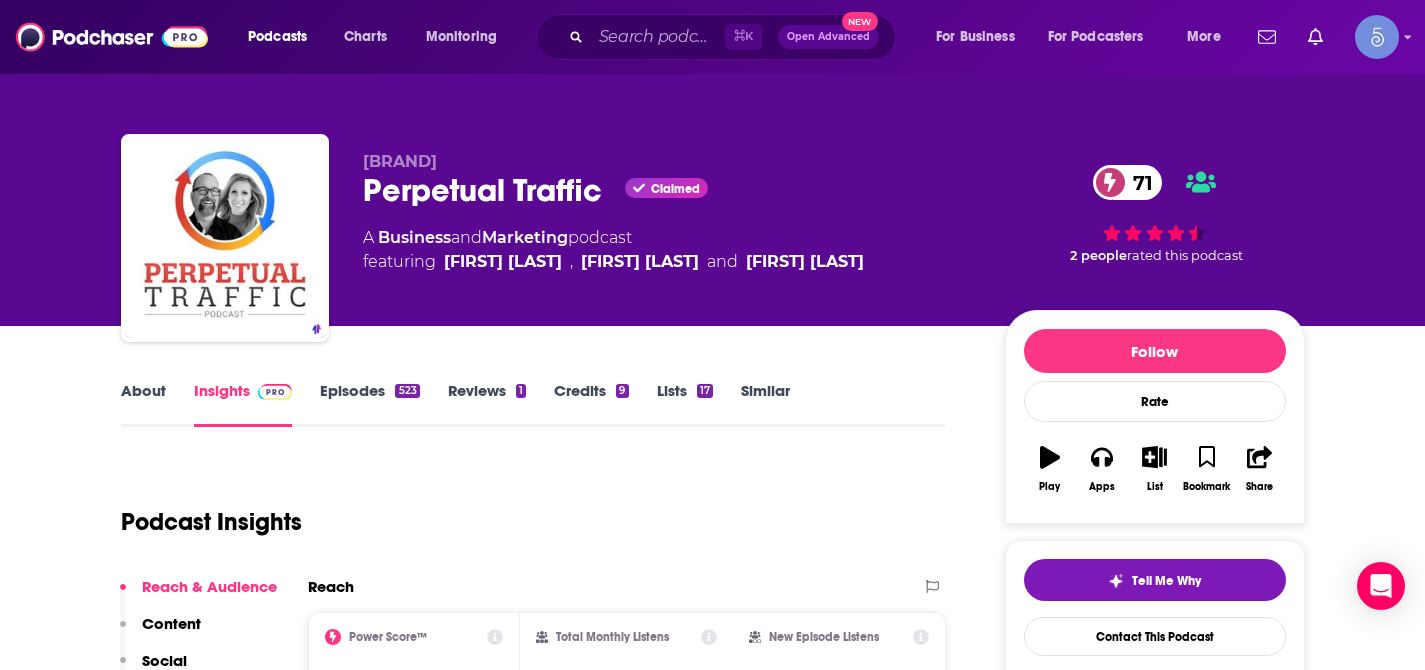 drag, startPoint x: 439, startPoint y: 264, endPoint x: 862, endPoint y: 268, distance: 423.01892 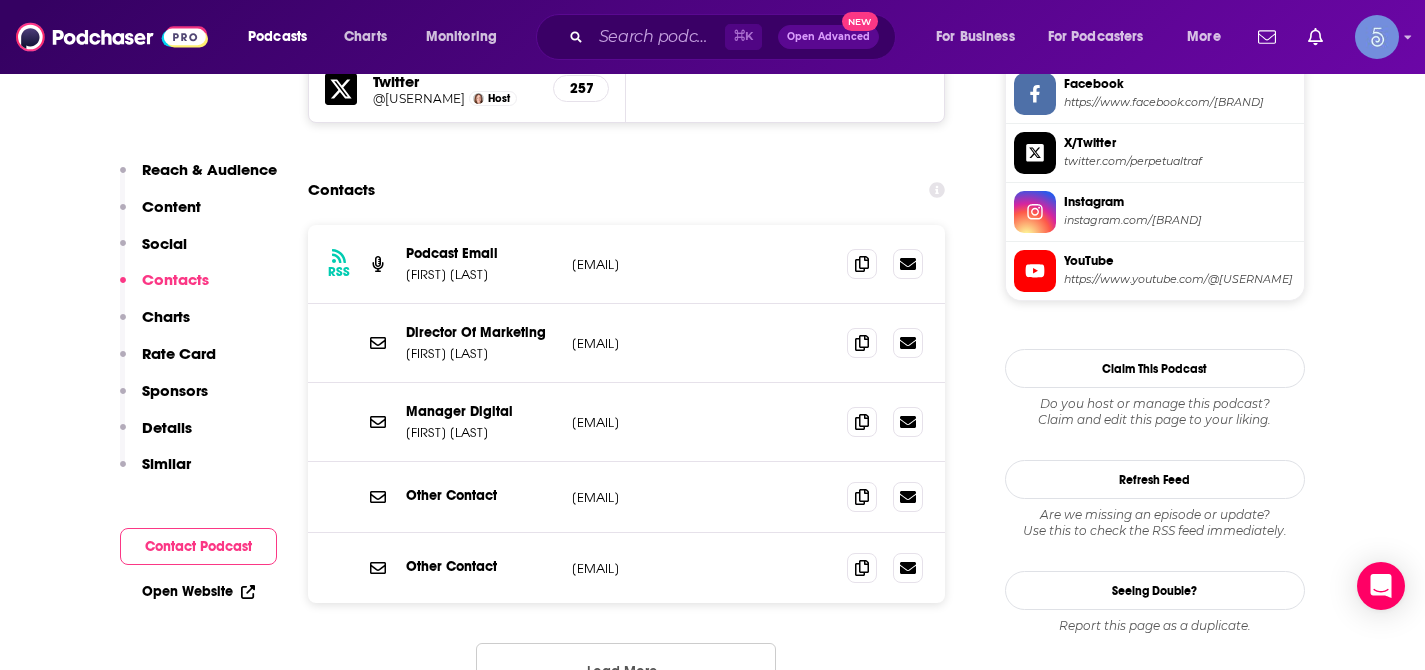 scroll, scrollTop: 1955, scrollLeft: 0, axis: vertical 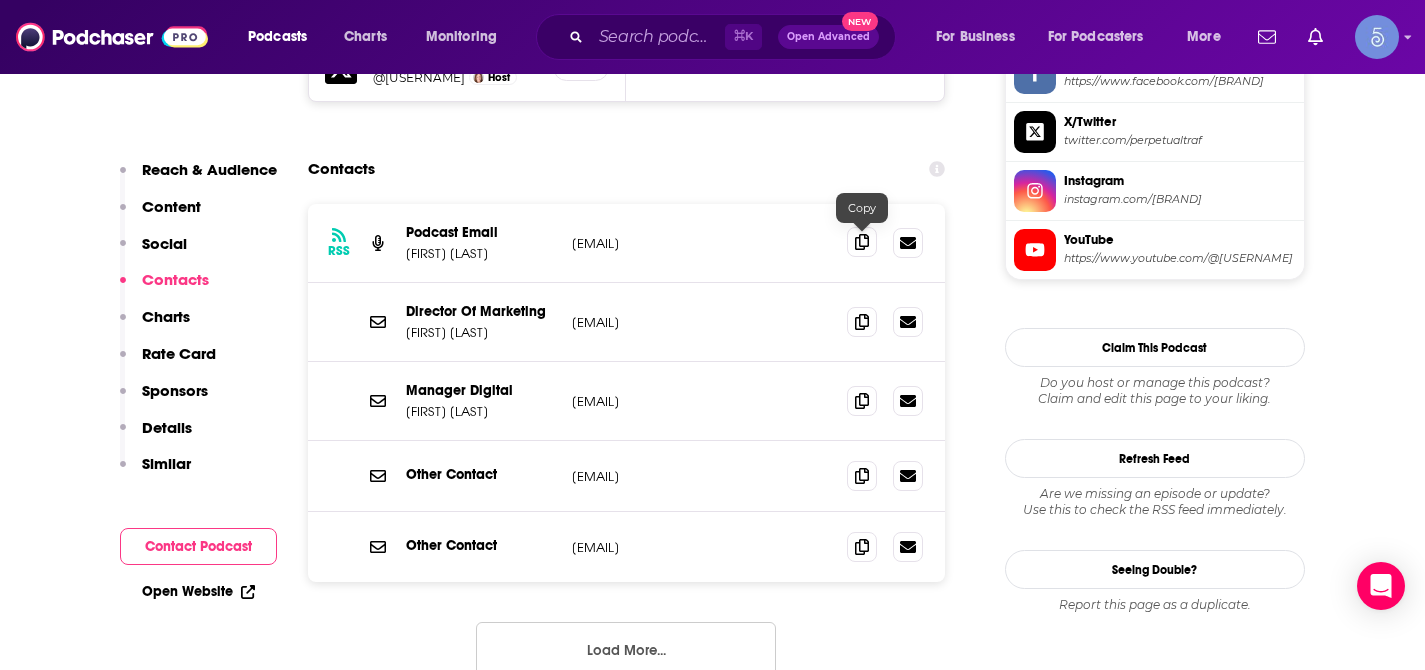click 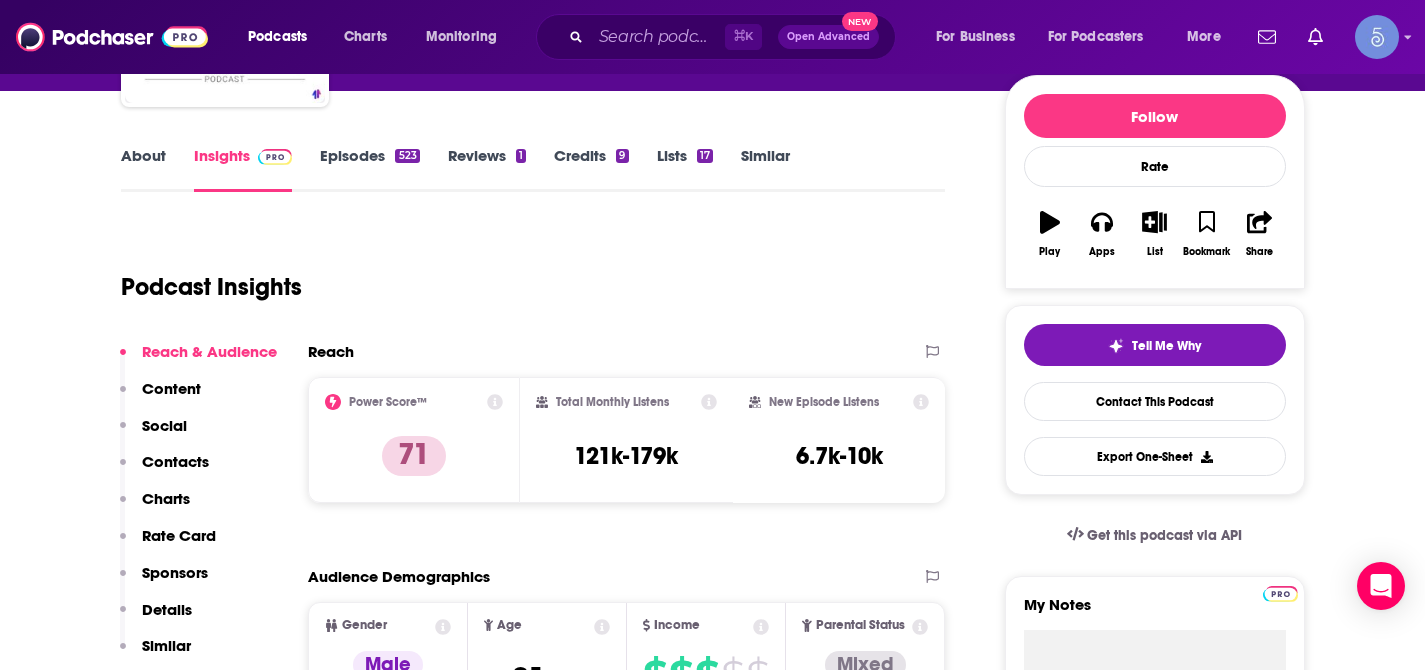 scroll, scrollTop: 244, scrollLeft: 0, axis: vertical 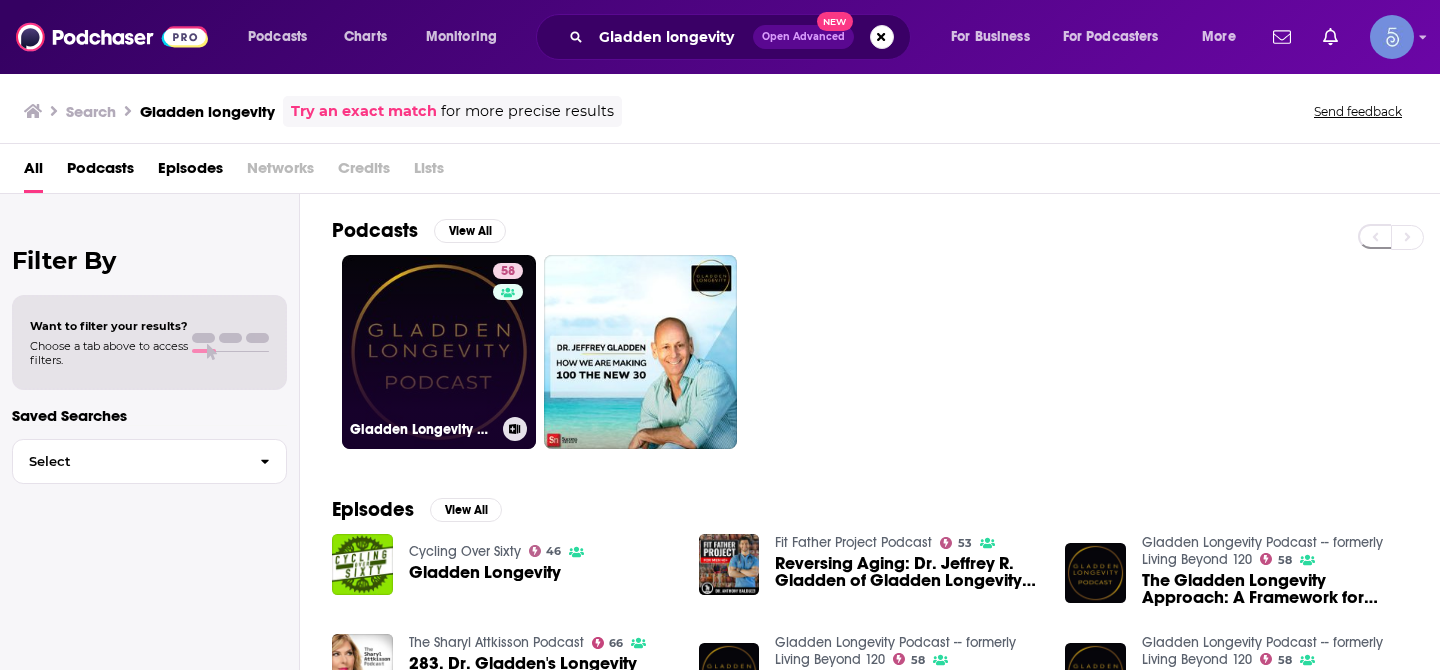 click on "58 Gladden Longevity Podcast -- formerly Living Beyond 120" at bounding box center (439, 352) 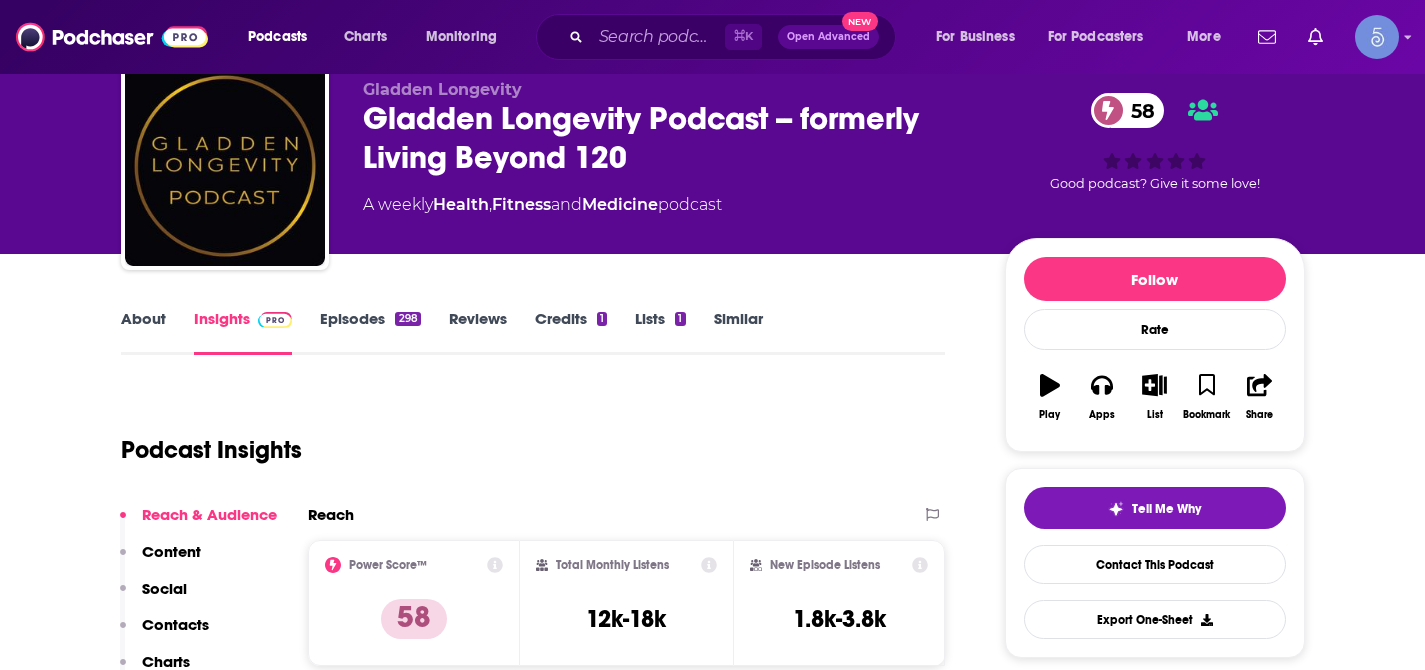 scroll, scrollTop: 62, scrollLeft: 0, axis: vertical 